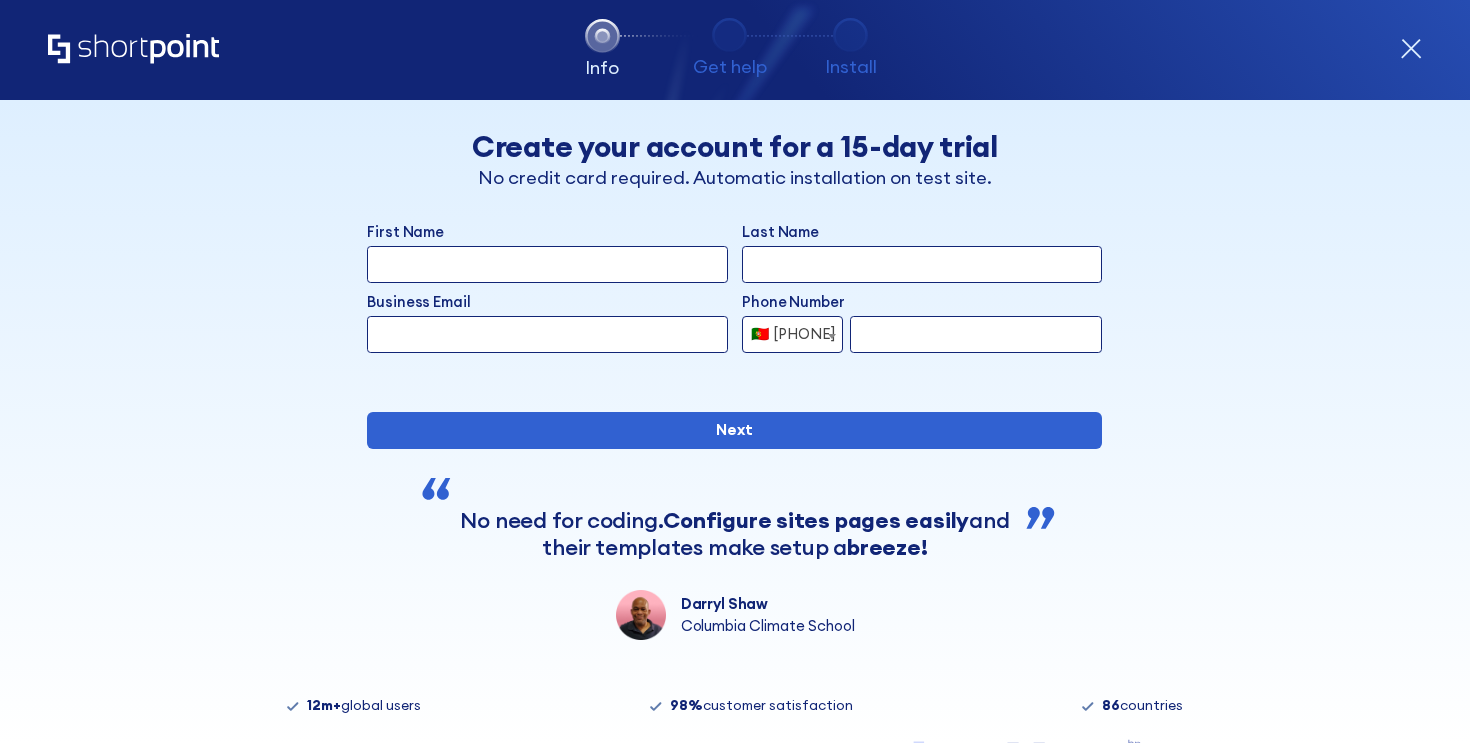 scroll, scrollTop: 0, scrollLeft: 0, axis: both 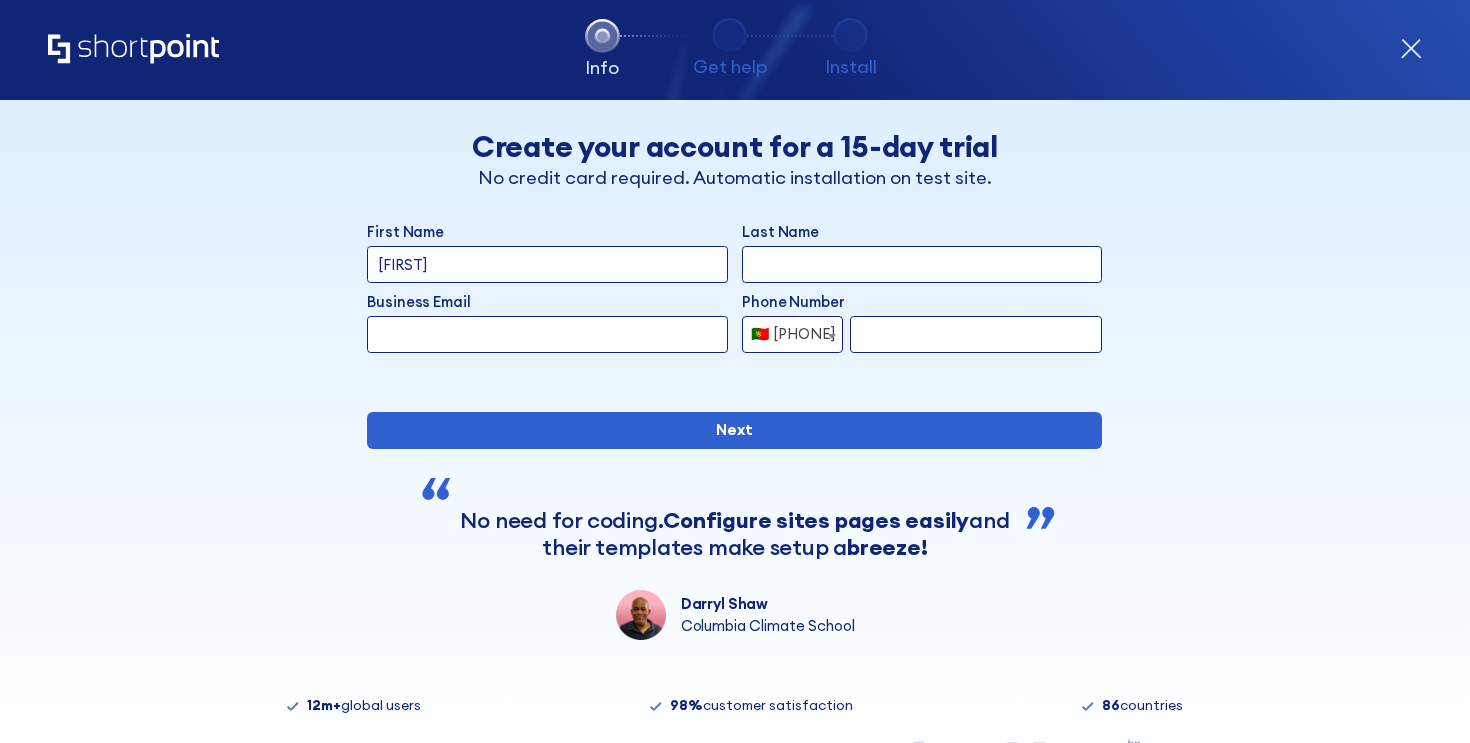 click on "Last Name" at bounding box center [922, 264] 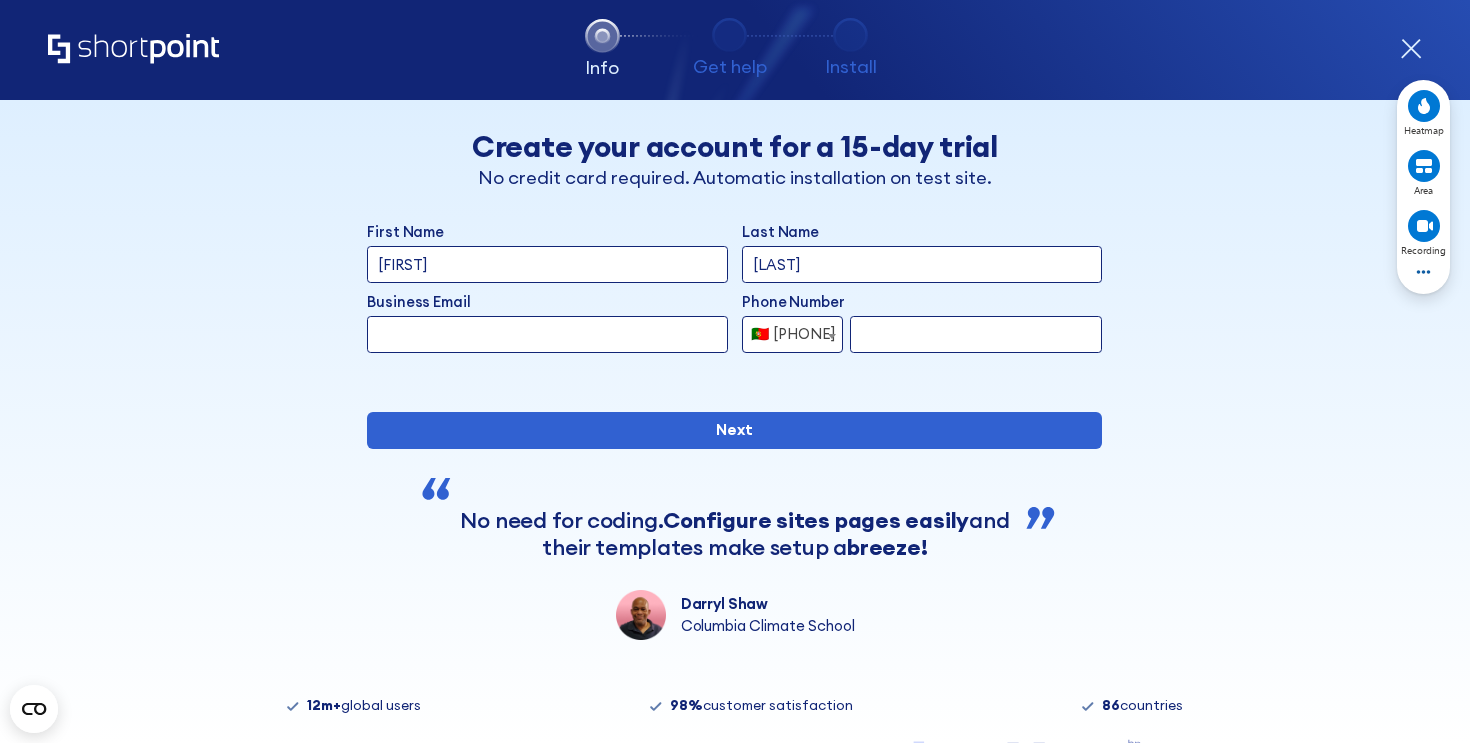 click on "Business Email" at bounding box center (547, 334) 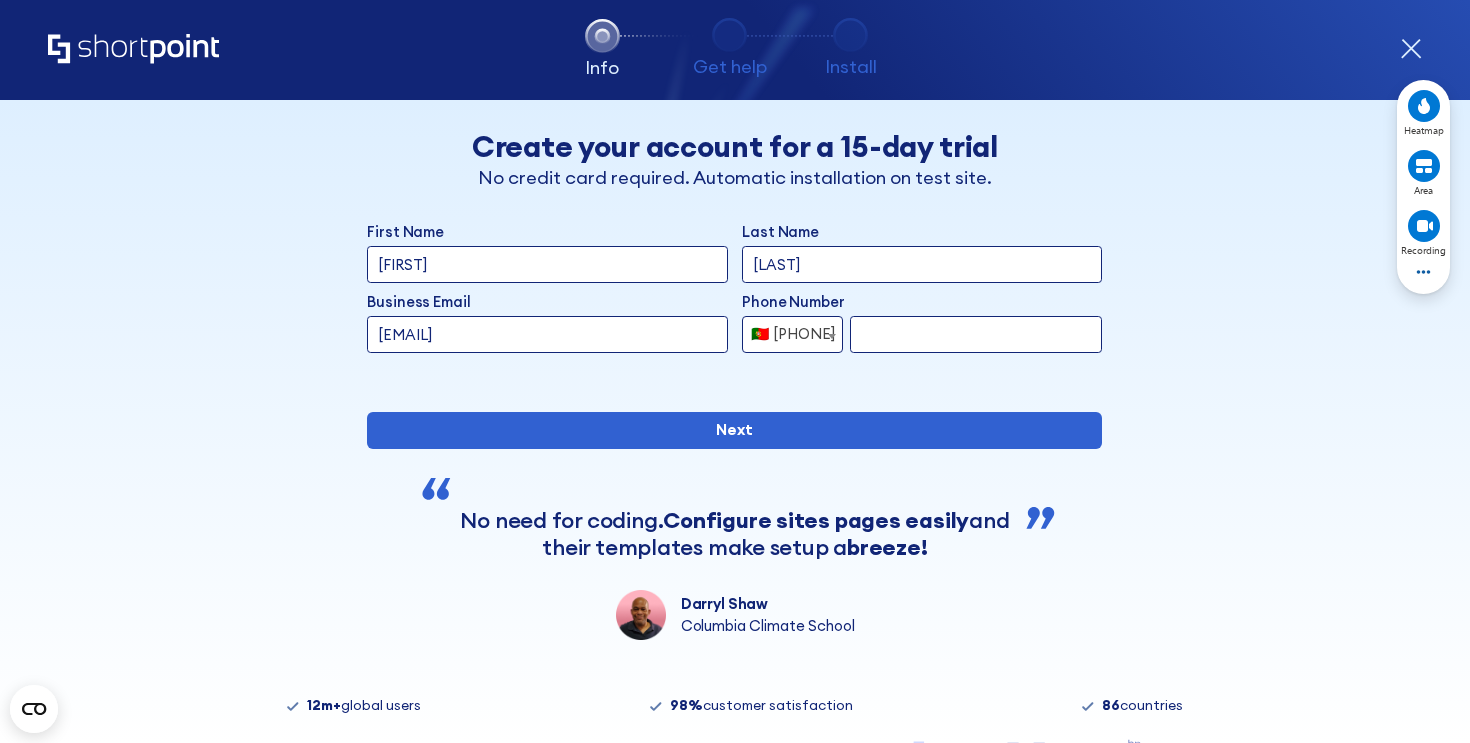 click at bounding box center [976, 334] 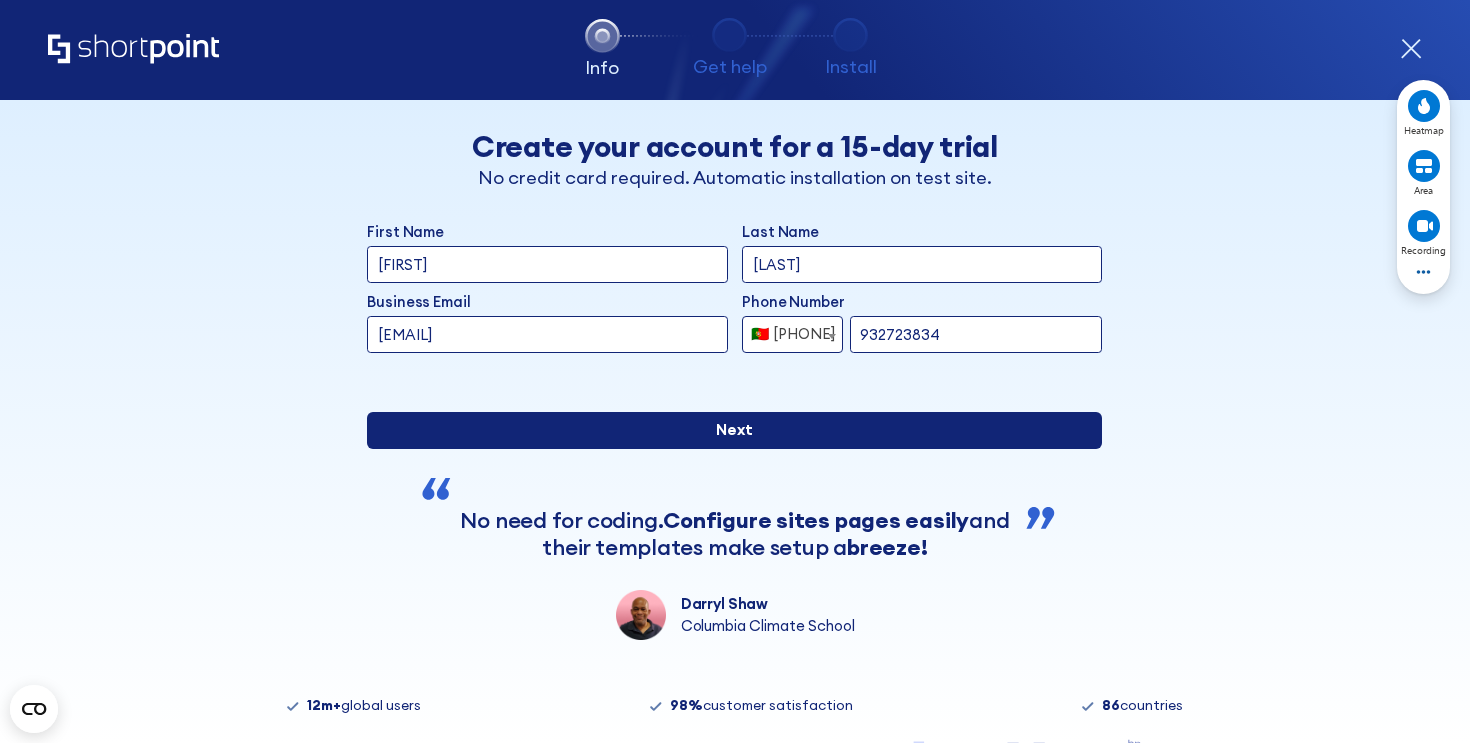 click on "Next" at bounding box center (734, 430) 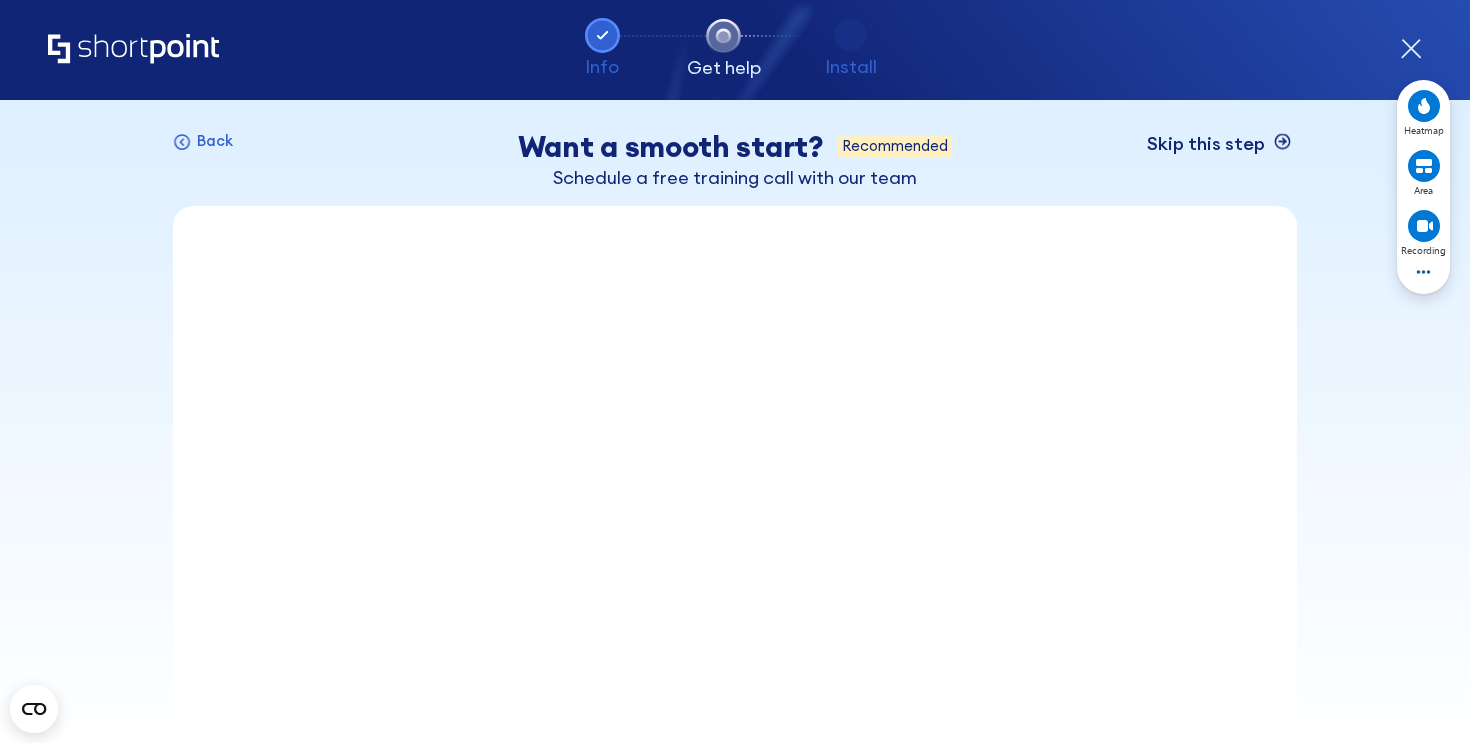 click on "Skip this step" at bounding box center [1206, 144] 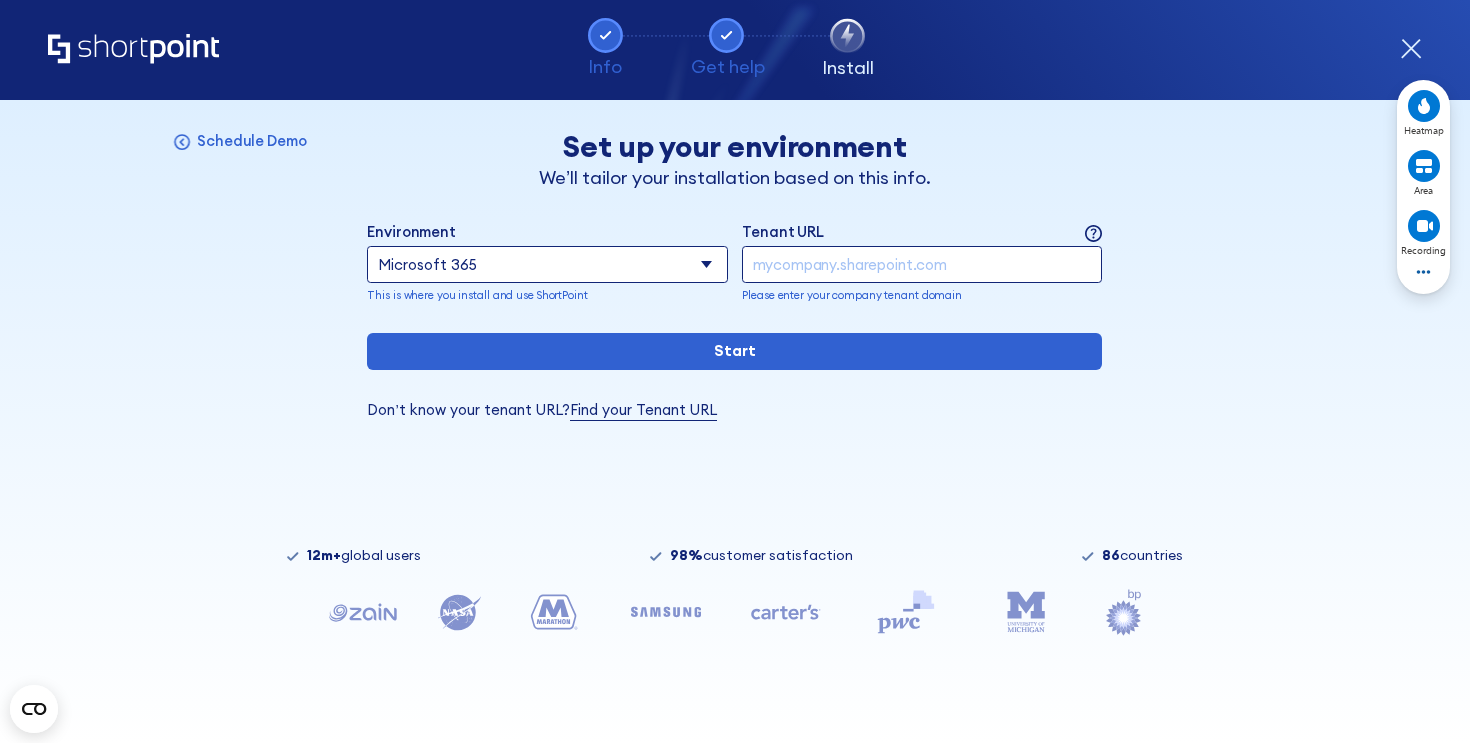 click on "Microsoft 365
SharePoint Online
SharePoint 2019 (On-Premise)
SharePoint 2016 (On-Premise)
SharePoint 2013 (On-Premise)" at bounding box center [547, 264] 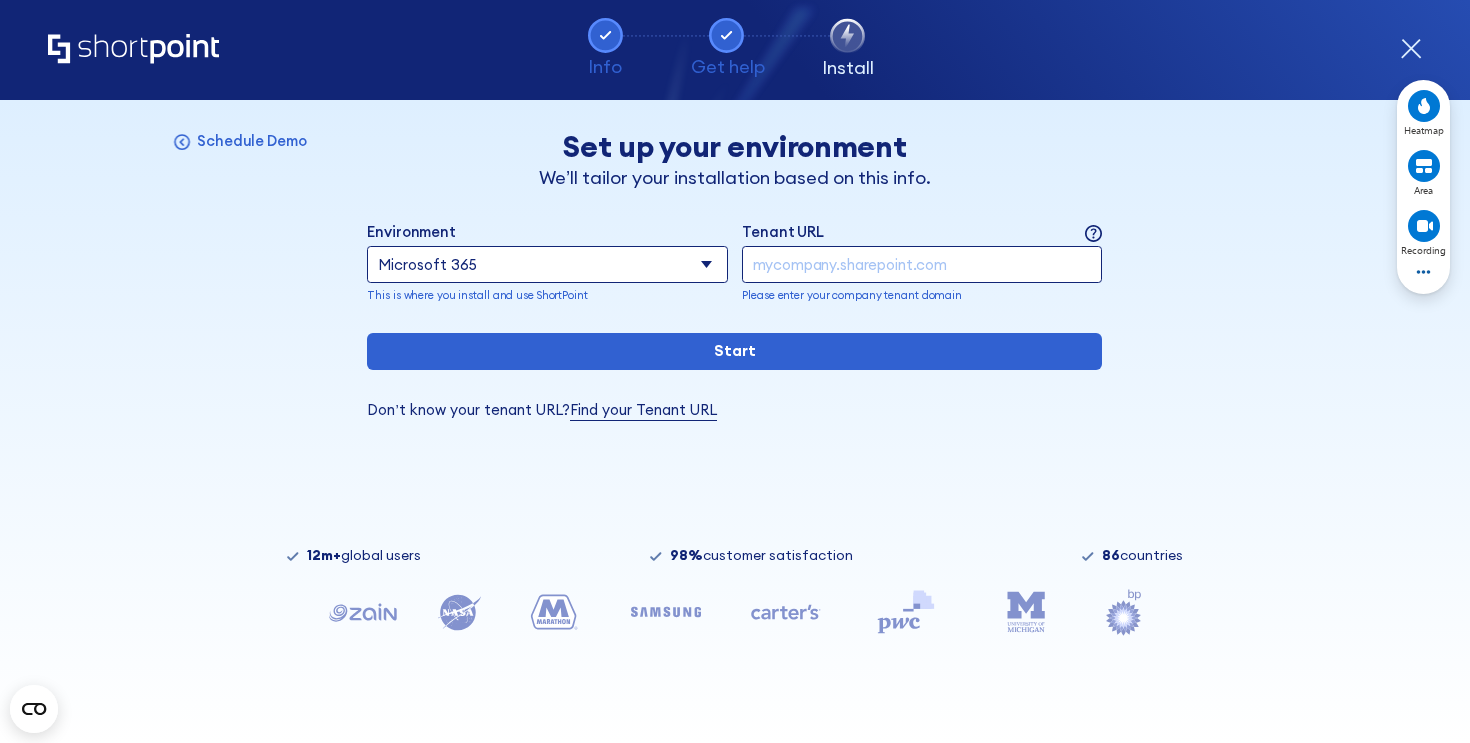 select on "SharePoint 2019 (On-Premise)" 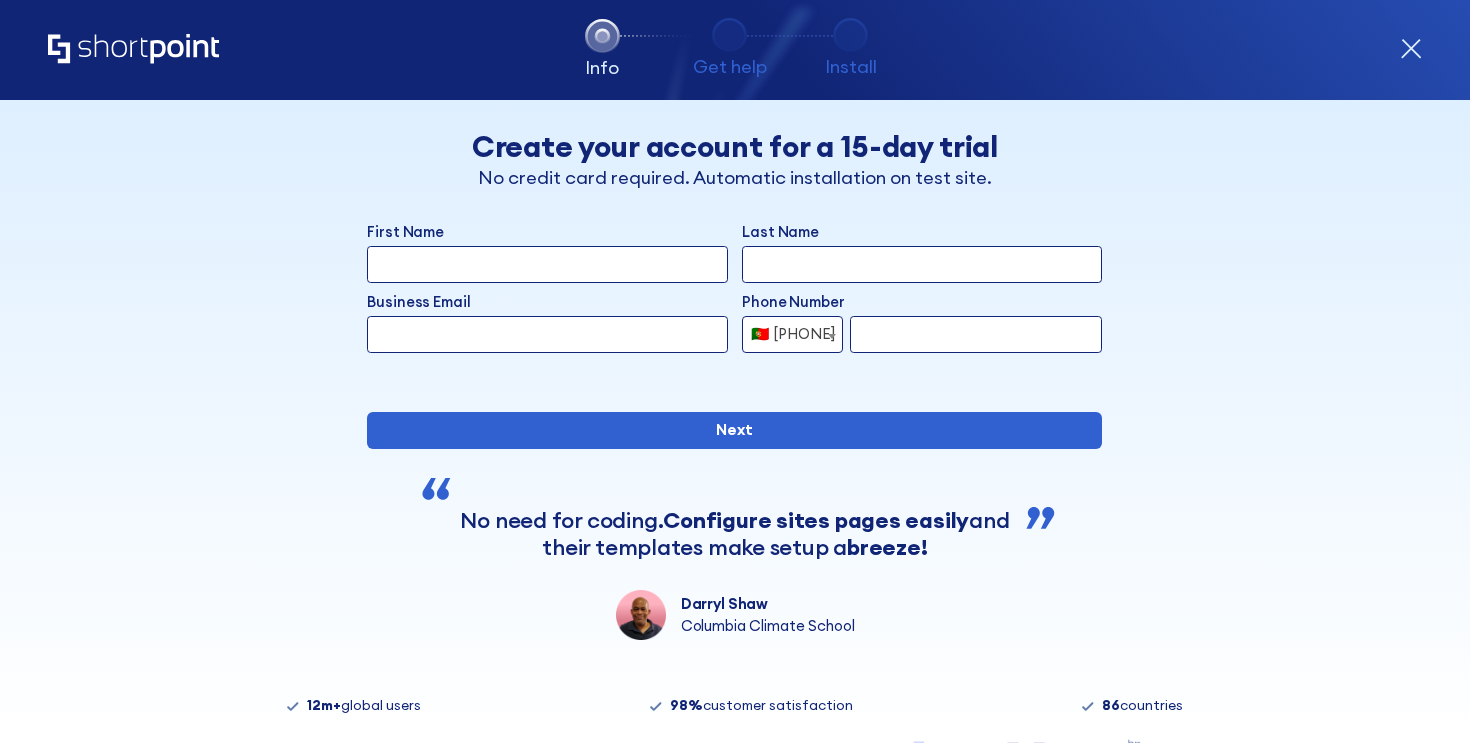 scroll, scrollTop: 0, scrollLeft: 0, axis: both 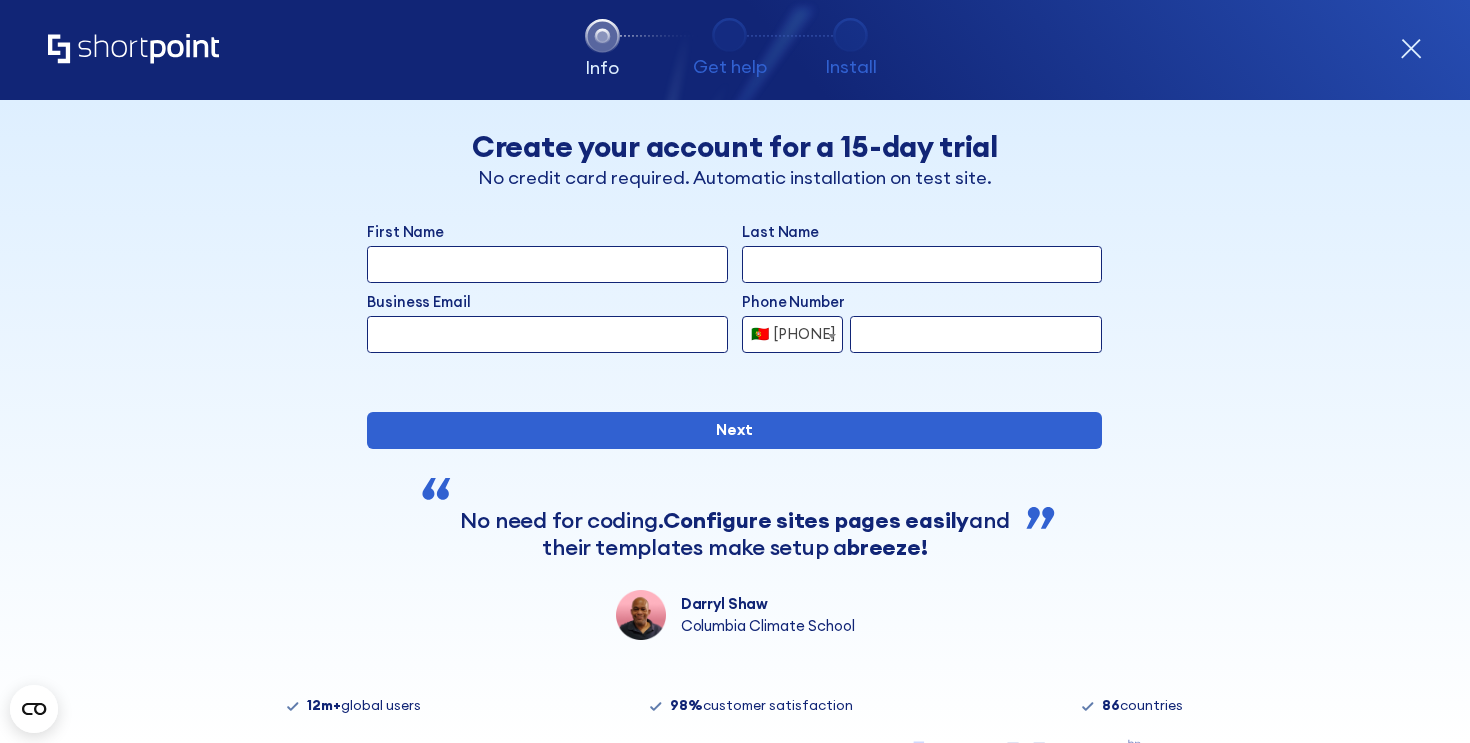 click on "First Name" at bounding box center (547, 264) 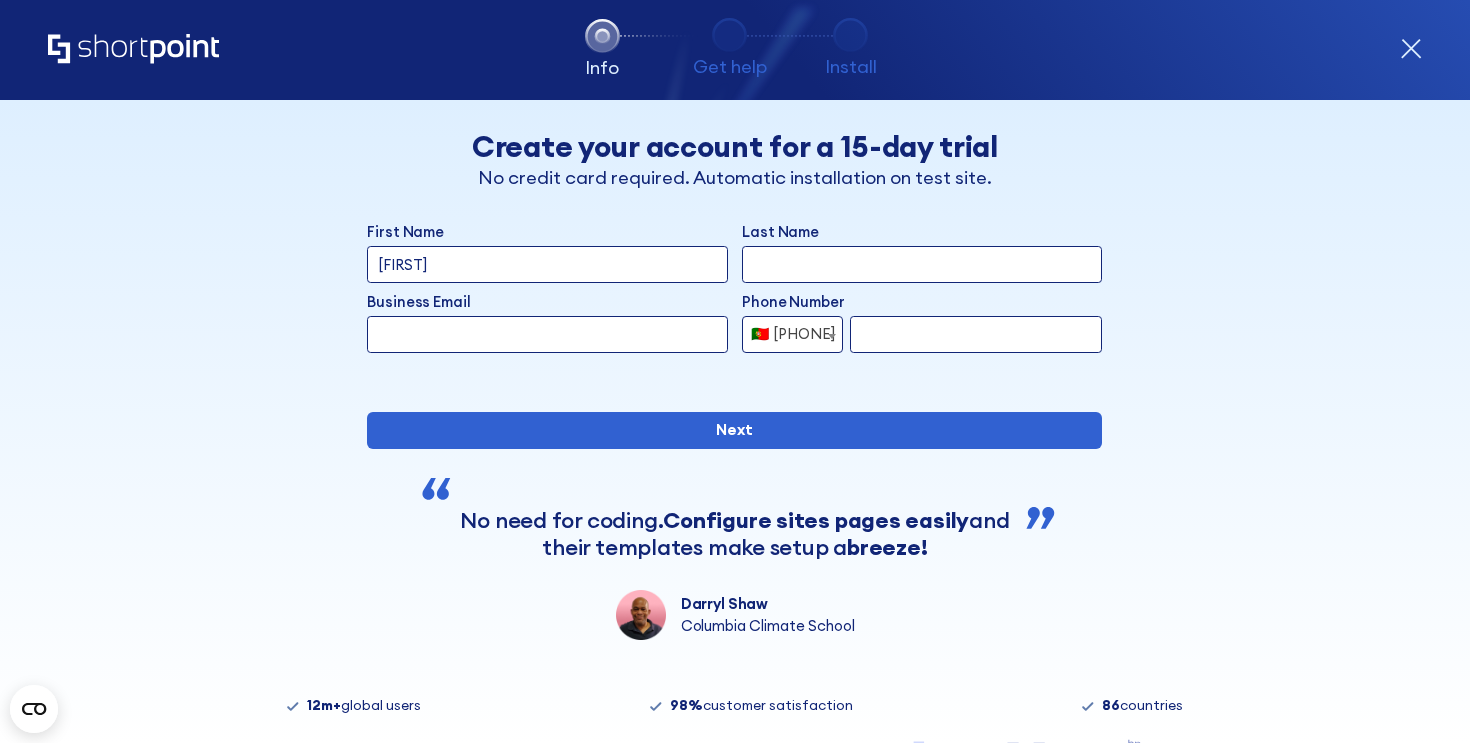 click on "Last Name" at bounding box center [922, 264] 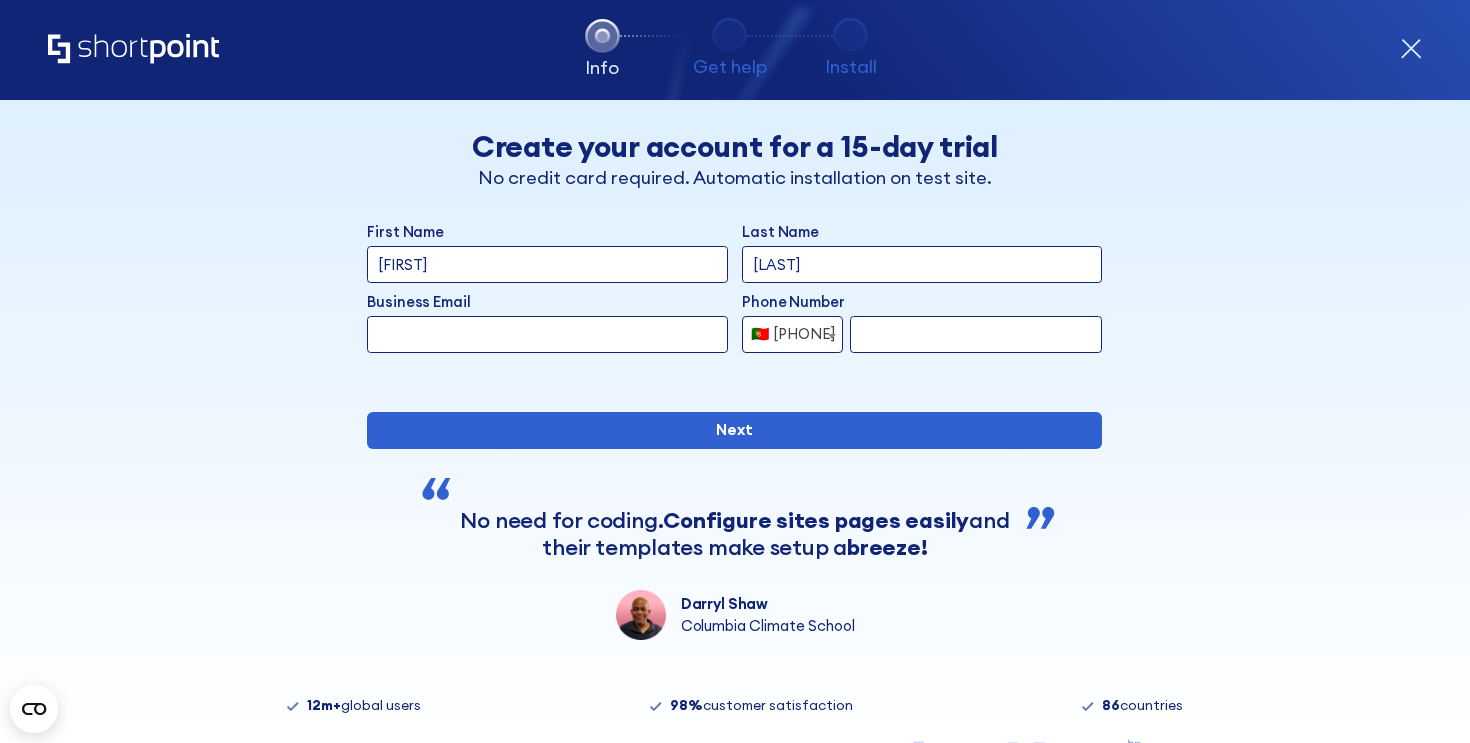 click on "Business Email Invalid Email Address" at bounding box center [547, 304] 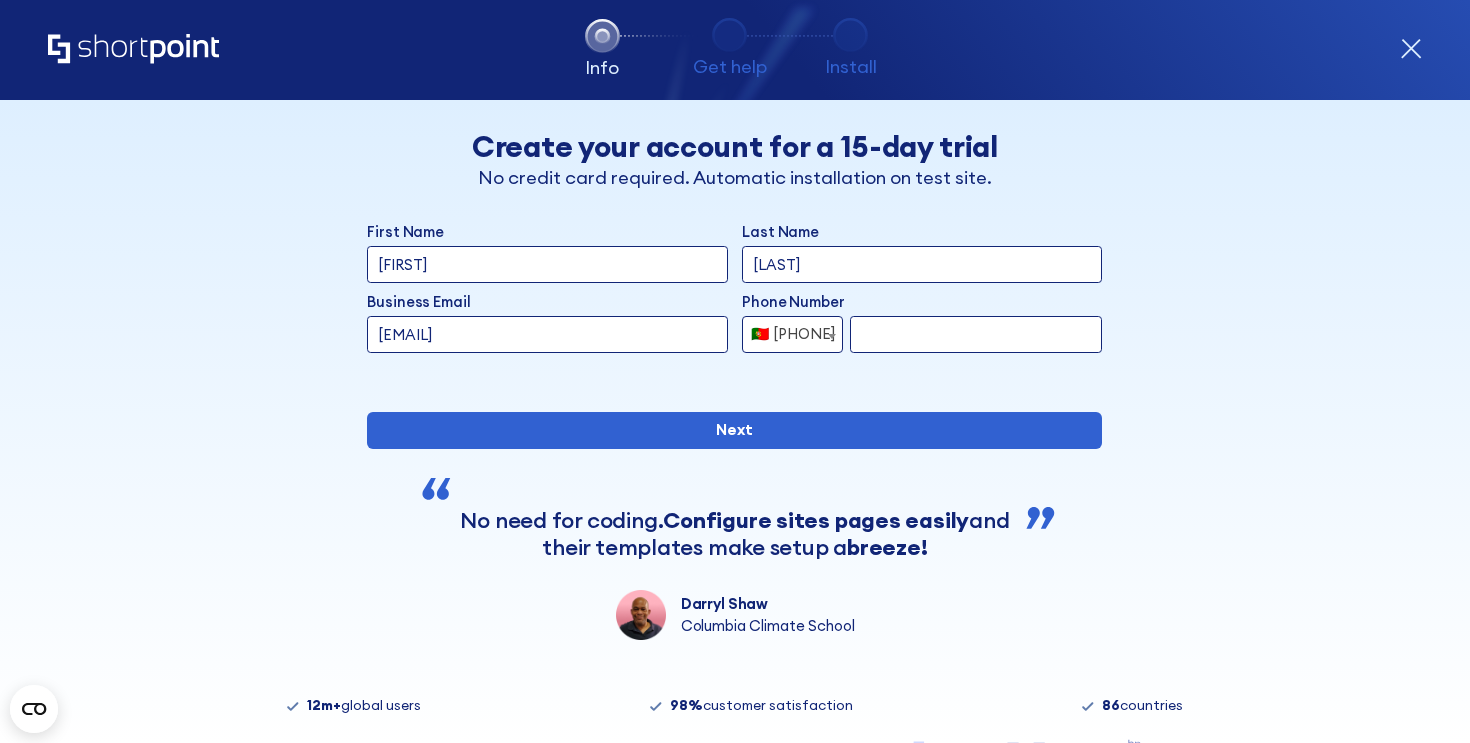 click at bounding box center (976, 334) 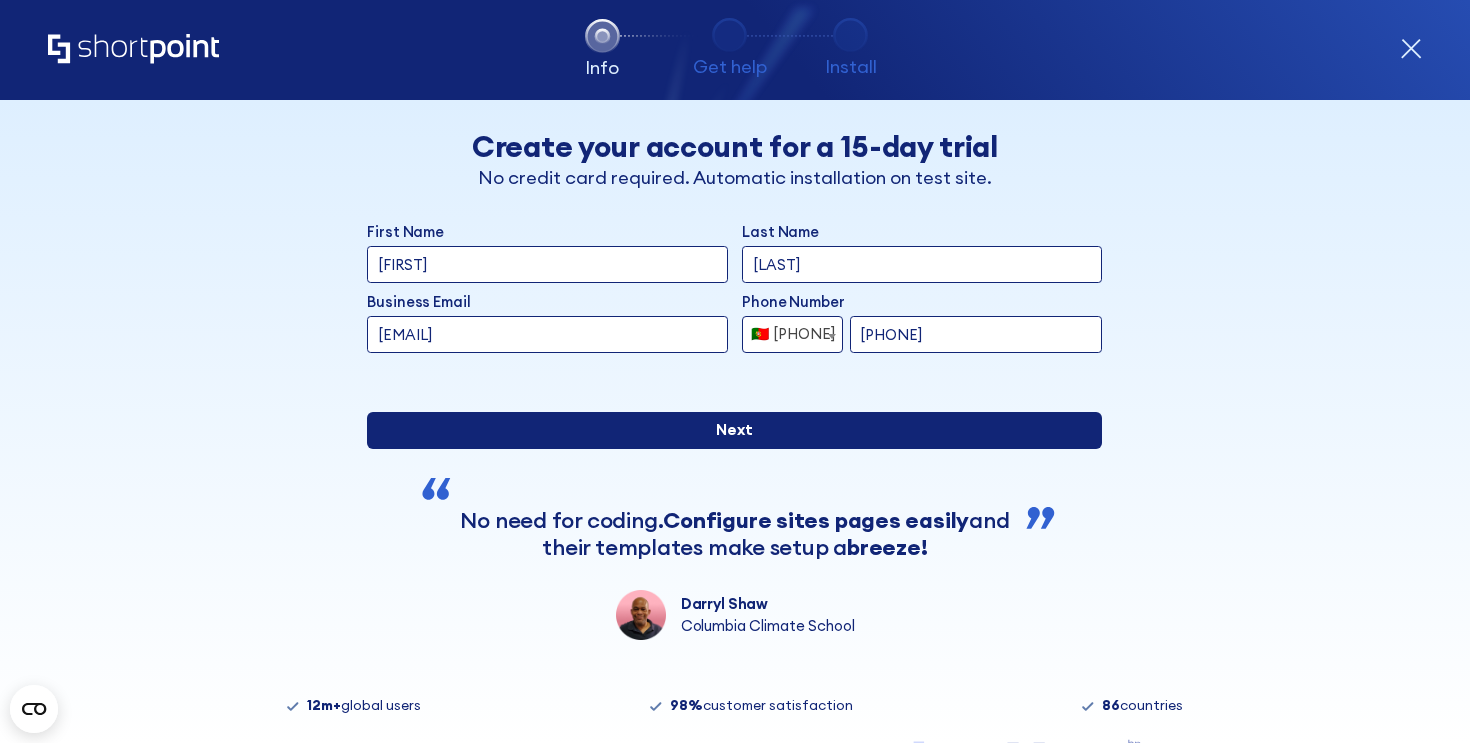 click on "Next" at bounding box center (734, 430) 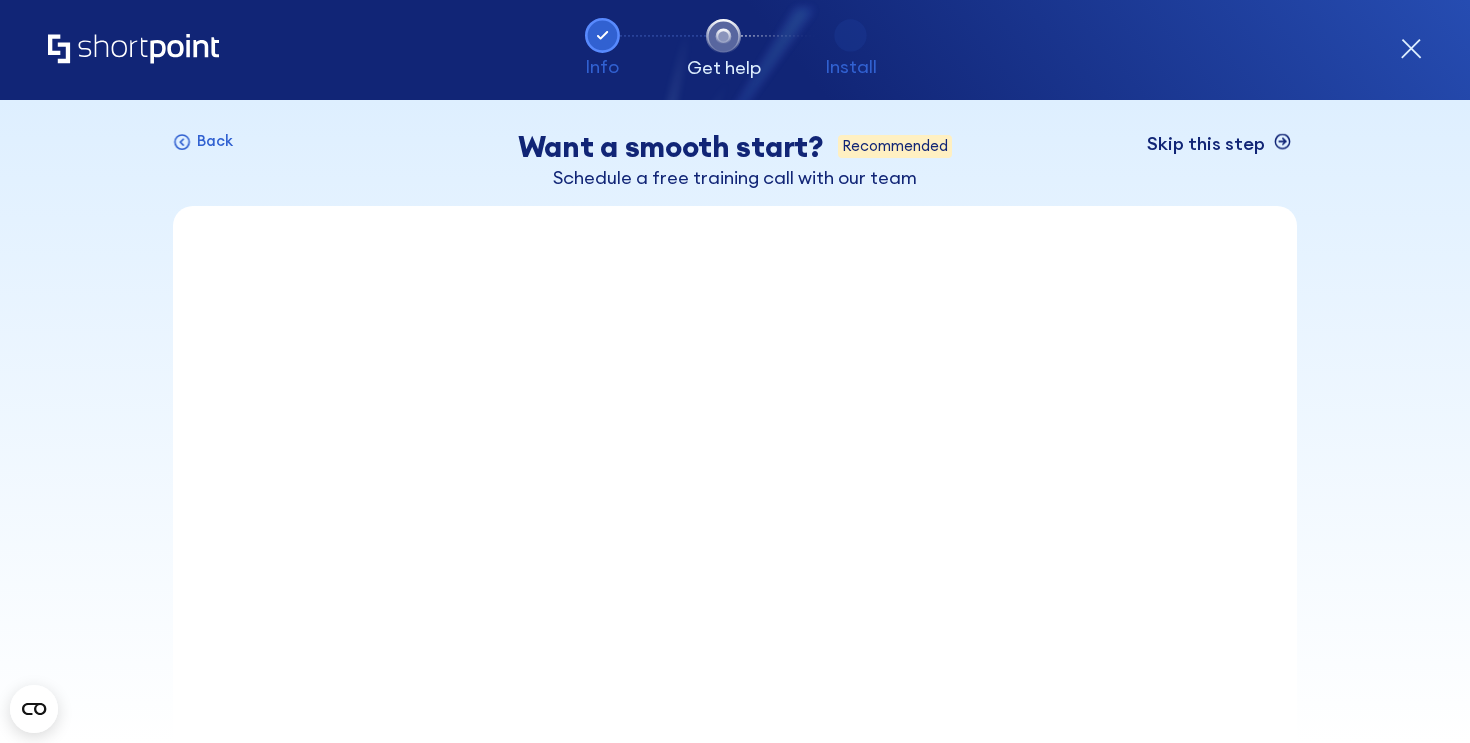 click on "Skip this step" at bounding box center (1206, 144) 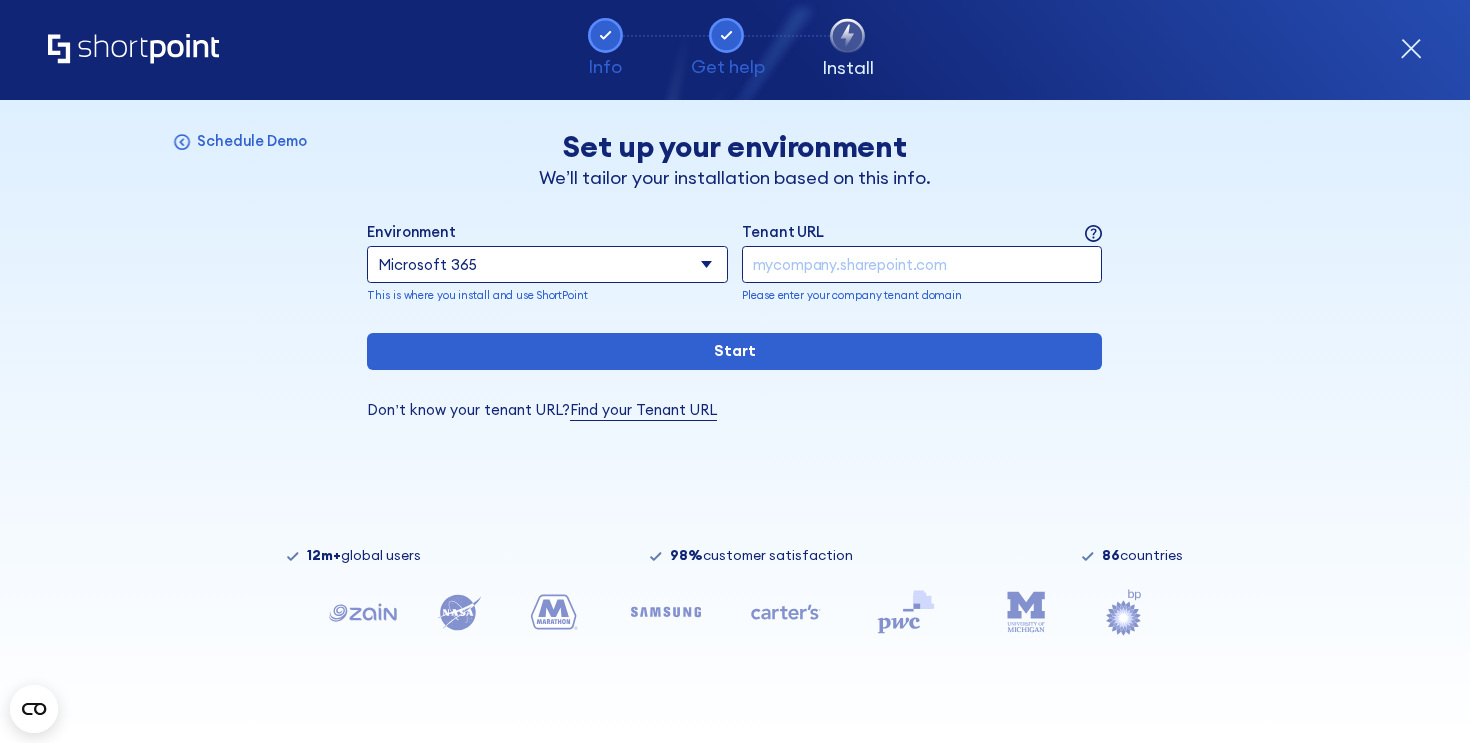 click at bounding box center (922, 264) 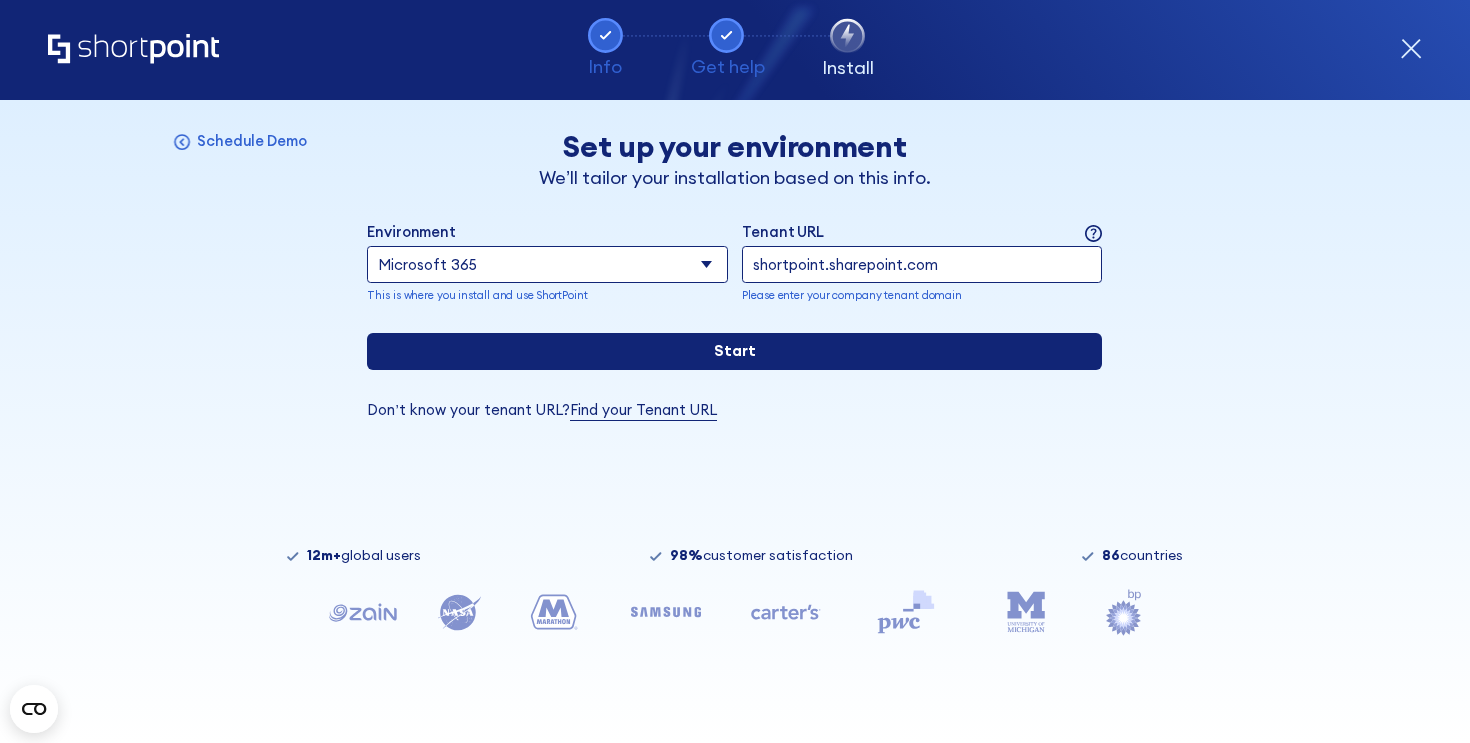 click on "Start" at bounding box center [734, 351] 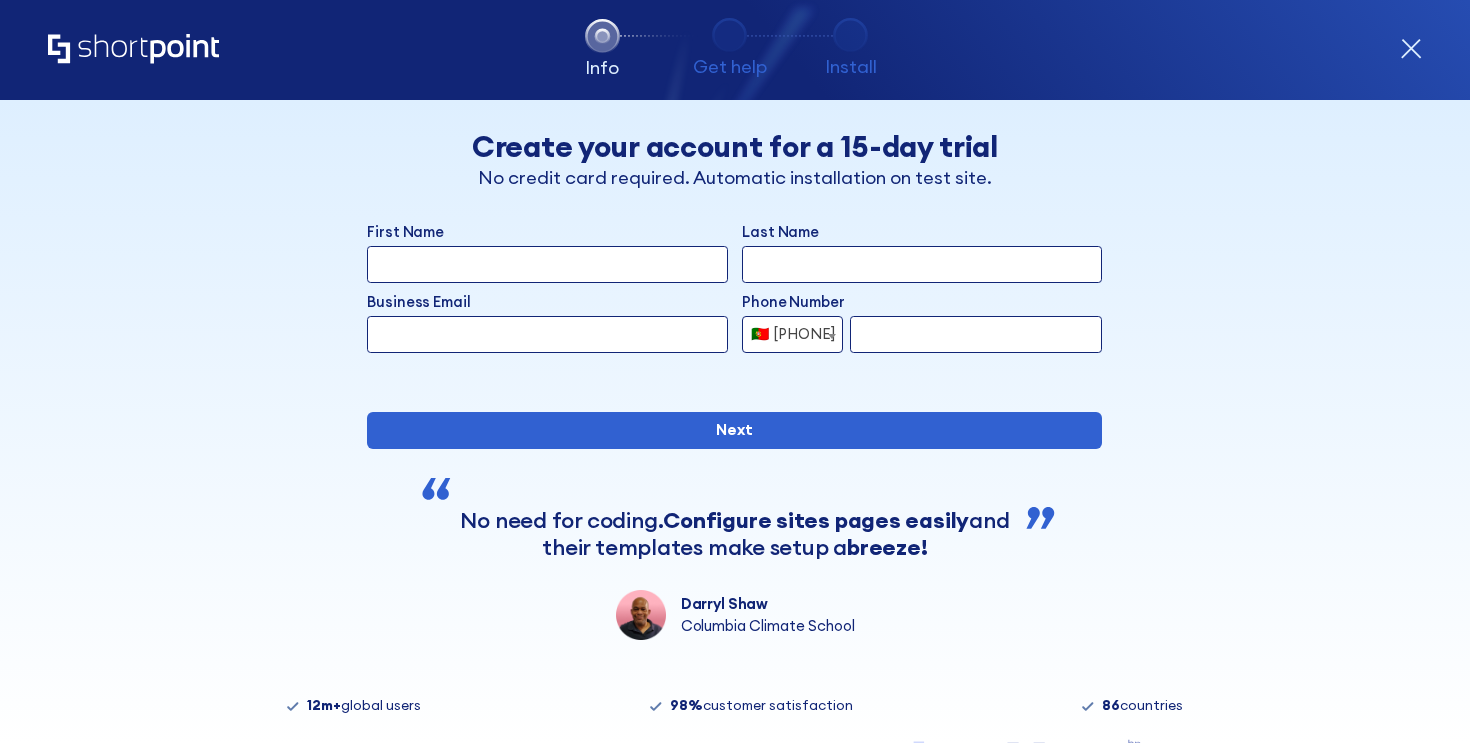 scroll, scrollTop: 0, scrollLeft: 0, axis: both 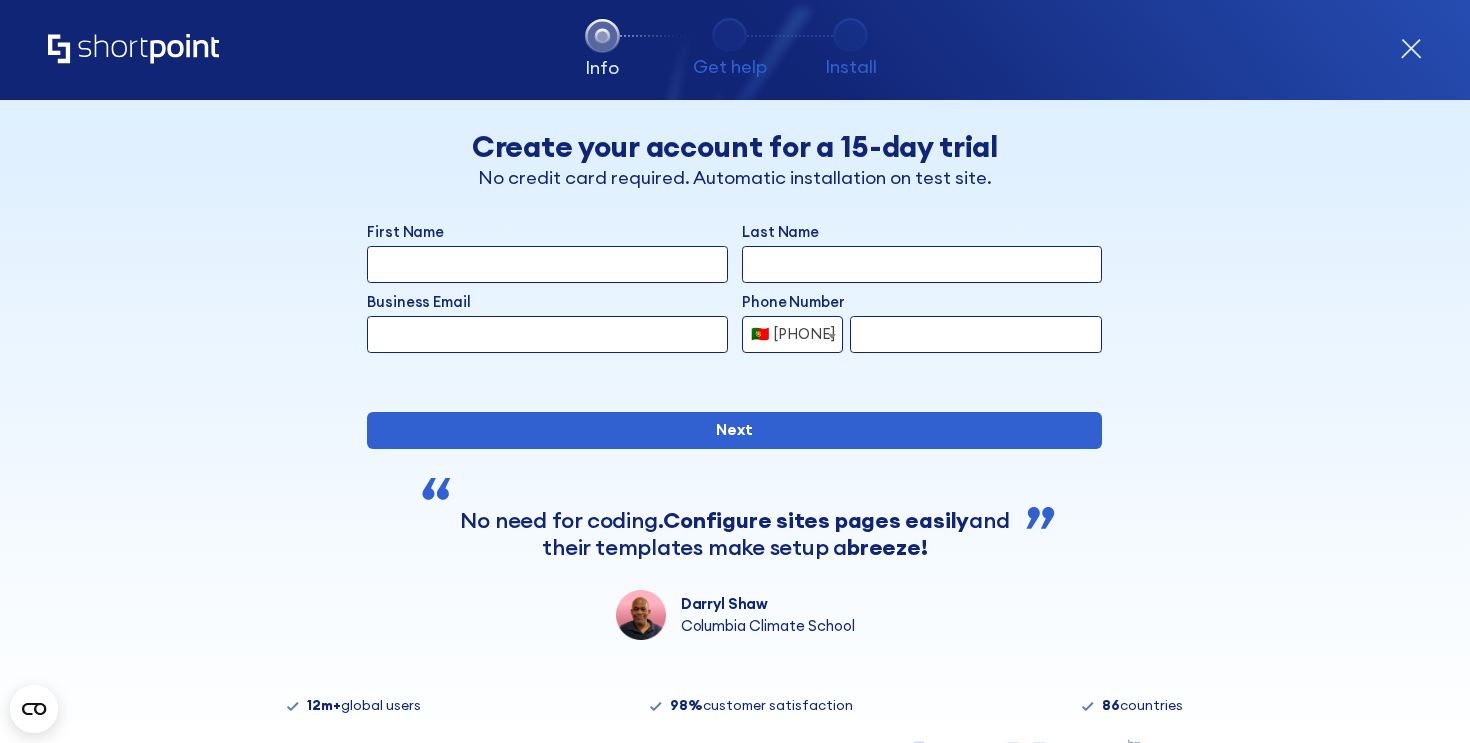 click on "First Name" at bounding box center (547, 264) 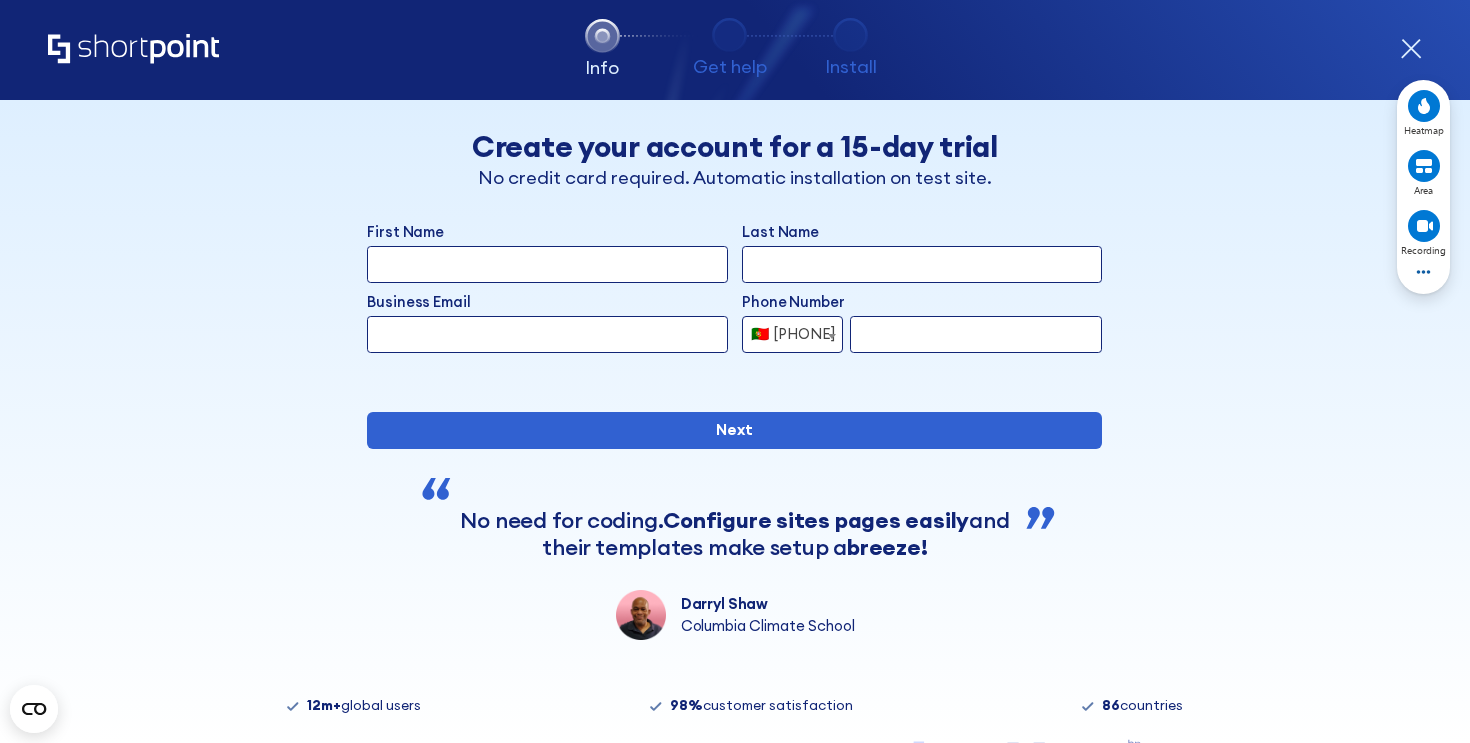 type on "[FIRST]" 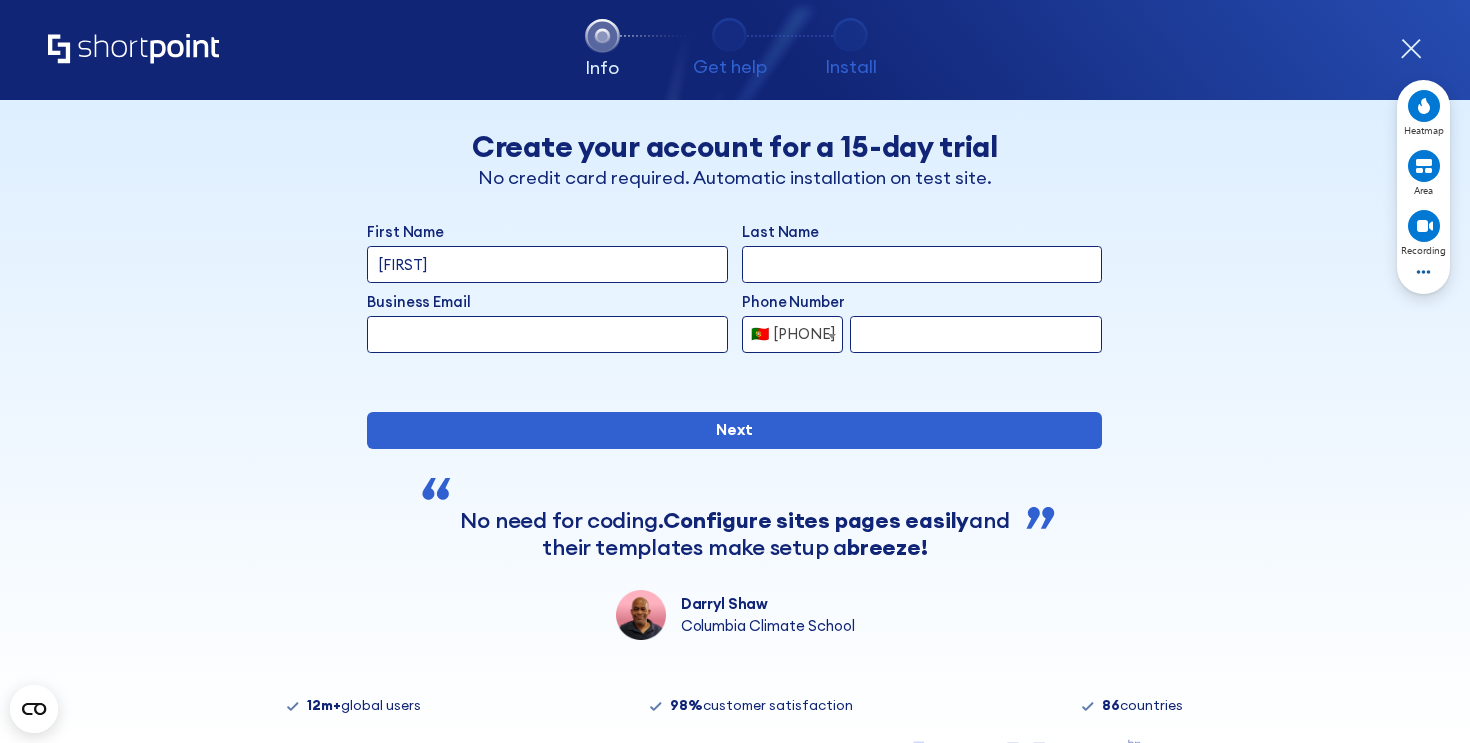 click on "Last Name" at bounding box center (922, 264) 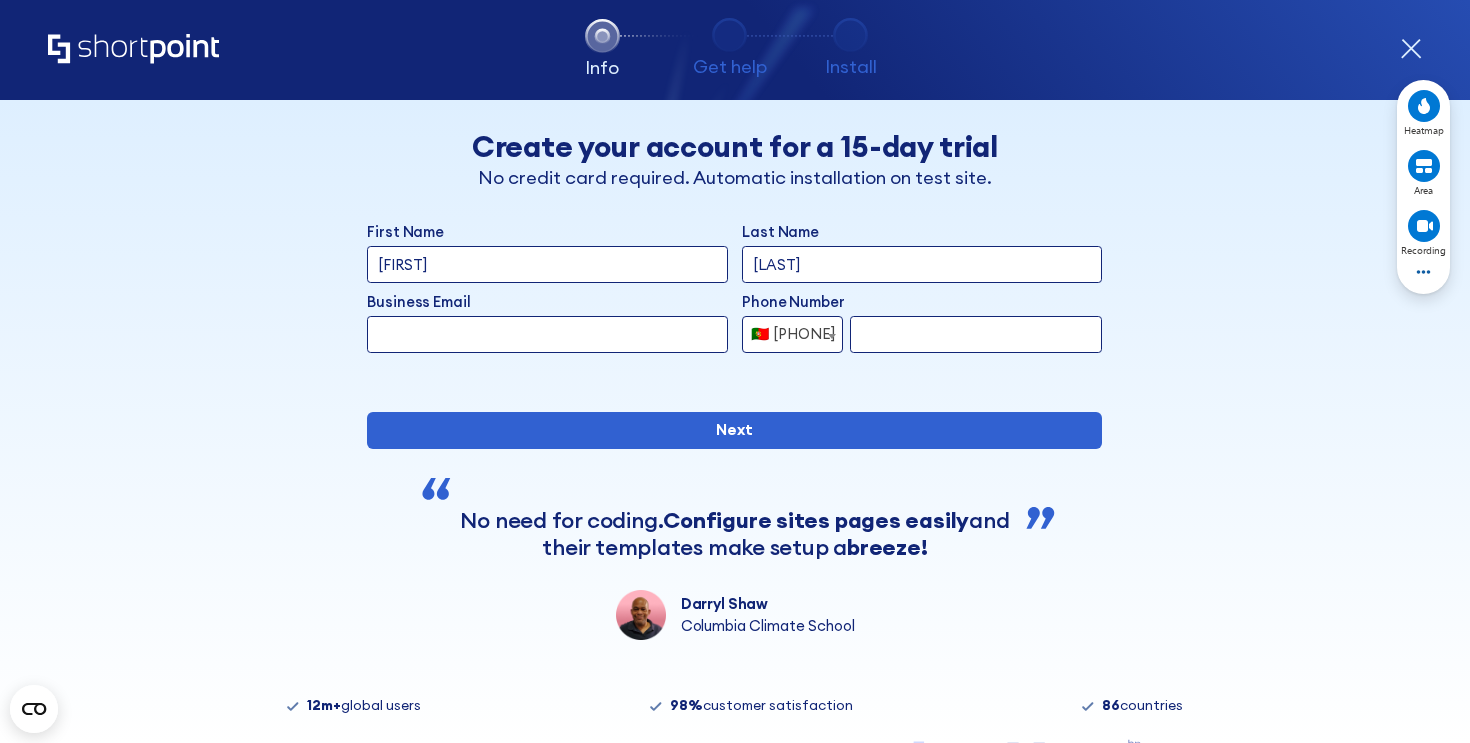 click on "Business Email" at bounding box center [547, 334] 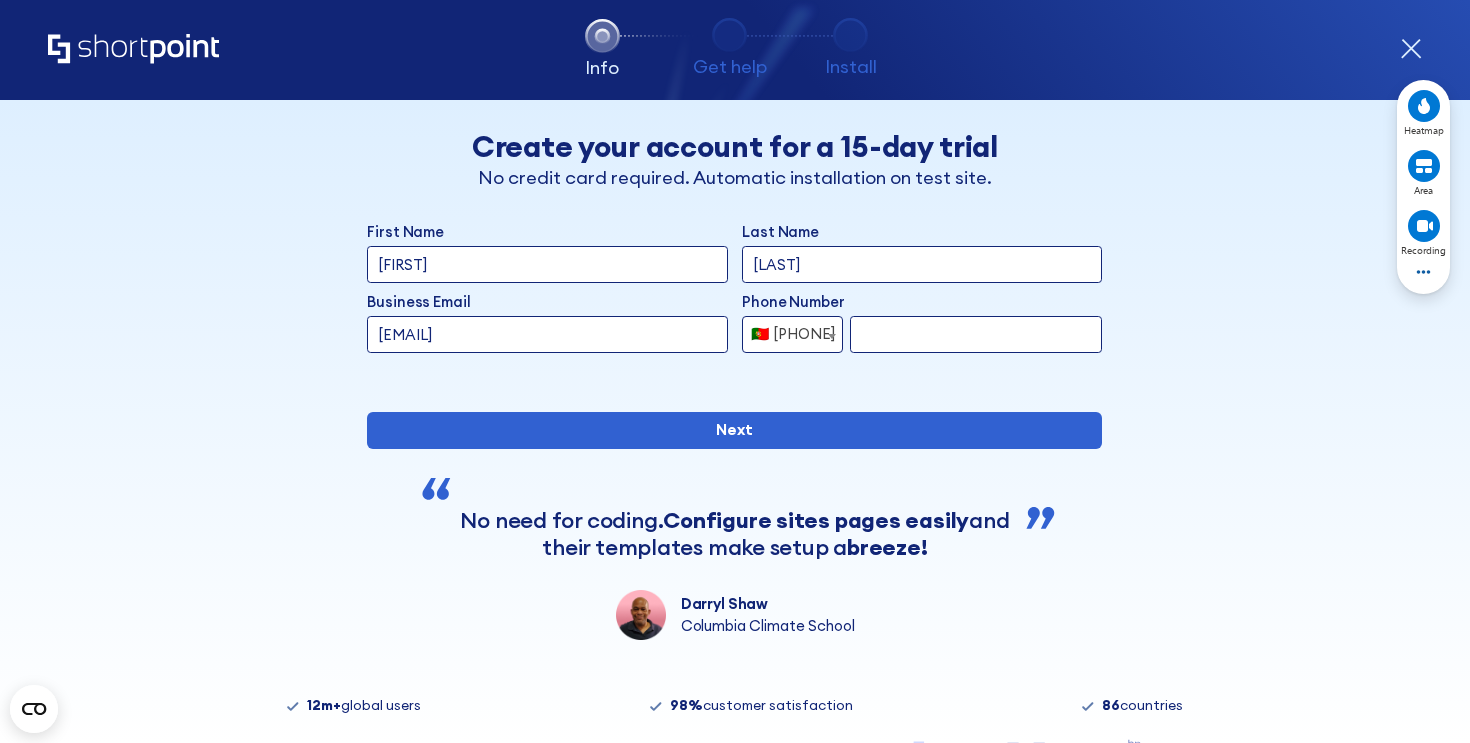 click at bounding box center [976, 334] 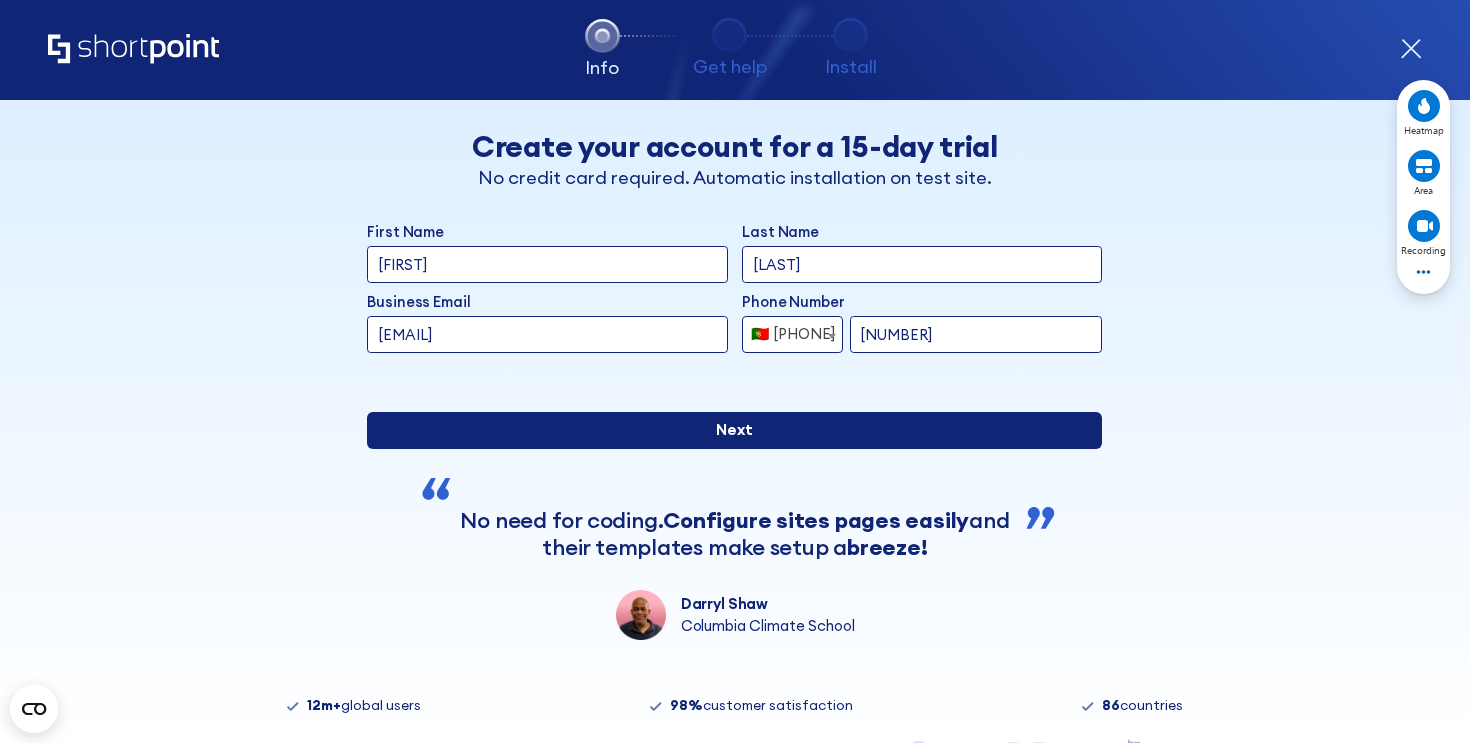 click on "Next" at bounding box center (734, 430) 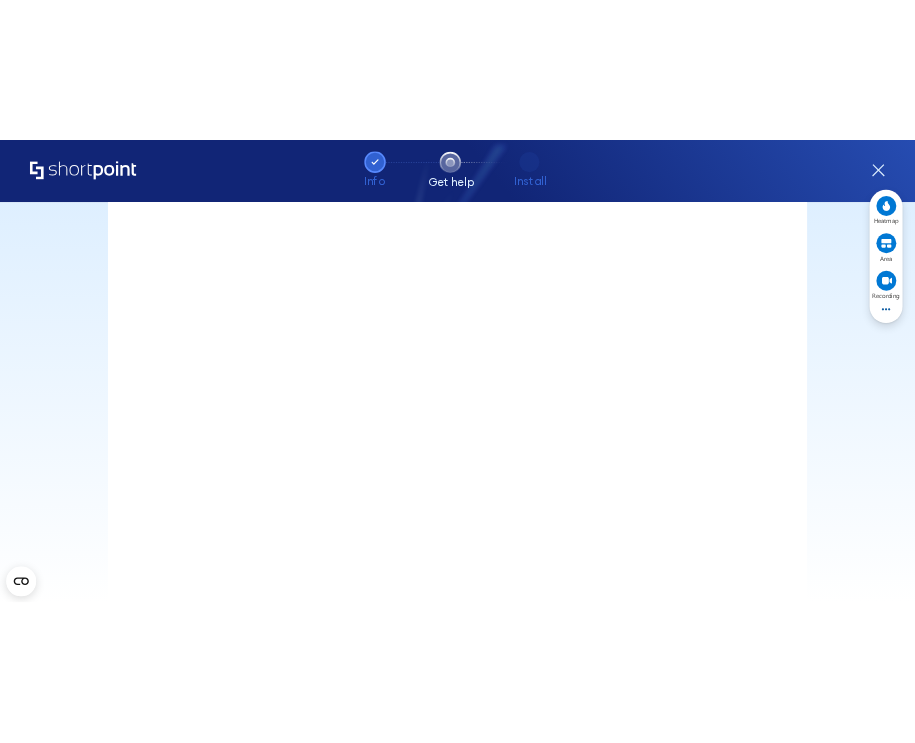 scroll, scrollTop: 0, scrollLeft: 0, axis: both 